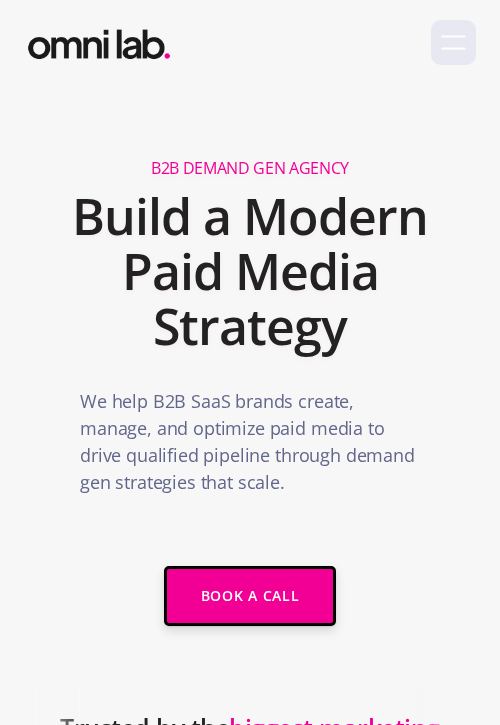 scroll, scrollTop: 0, scrollLeft: 0, axis: both 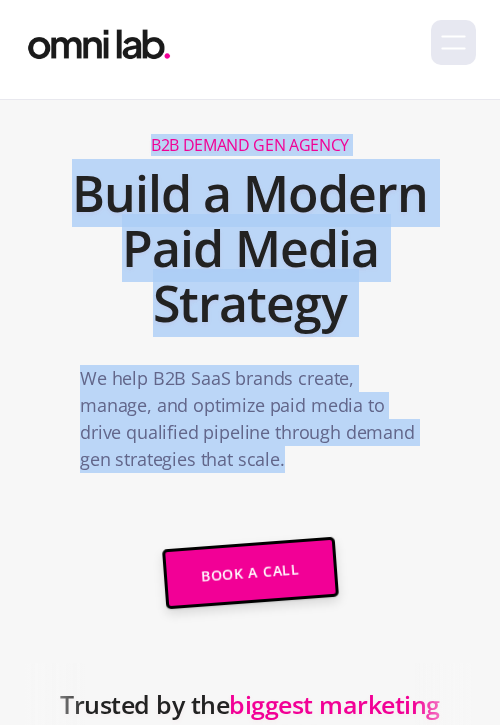 drag, startPoint x: 149, startPoint y: 143, endPoint x: 314, endPoint y: 457, distance: 354.71255 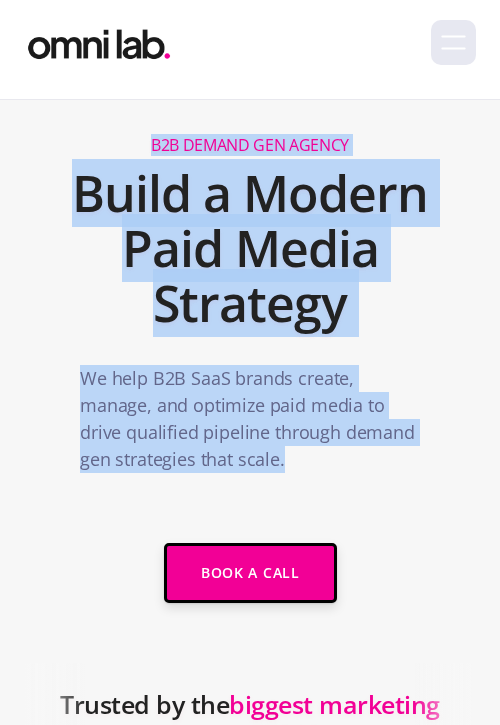 copy on "B2B Demand Gen Agency Build a Modern Paid Media Strategy We help B2B SaaS brands create, manage, and optimize paid media to drive qualified pipeline through demand gen strategies that scale." 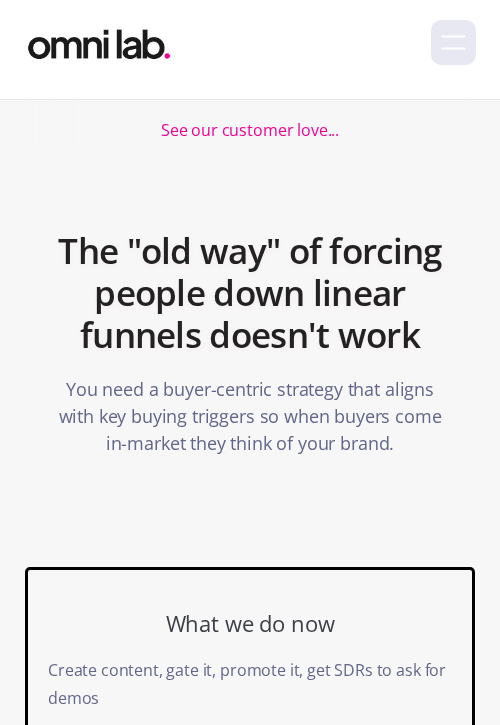 scroll, scrollTop: 889, scrollLeft: 0, axis: vertical 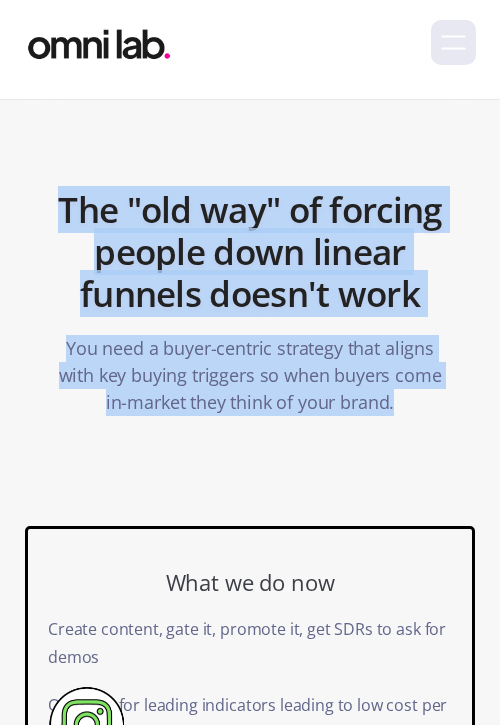drag, startPoint x: 54, startPoint y: 201, endPoint x: 426, endPoint y: 433, distance: 438.4153 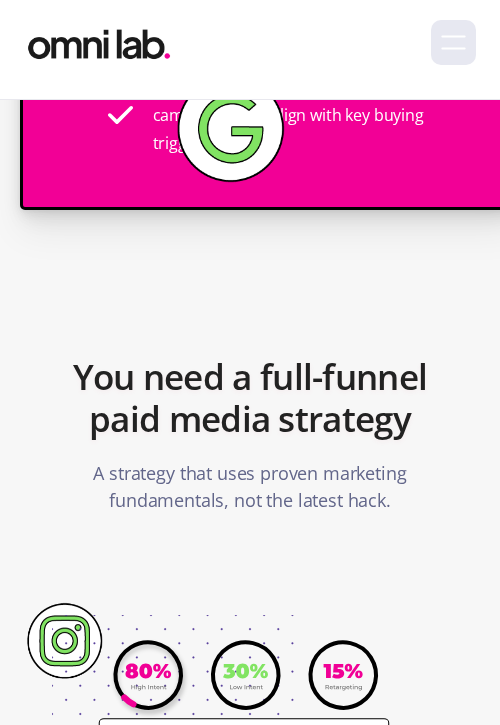 scroll, scrollTop: 2311, scrollLeft: 0, axis: vertical 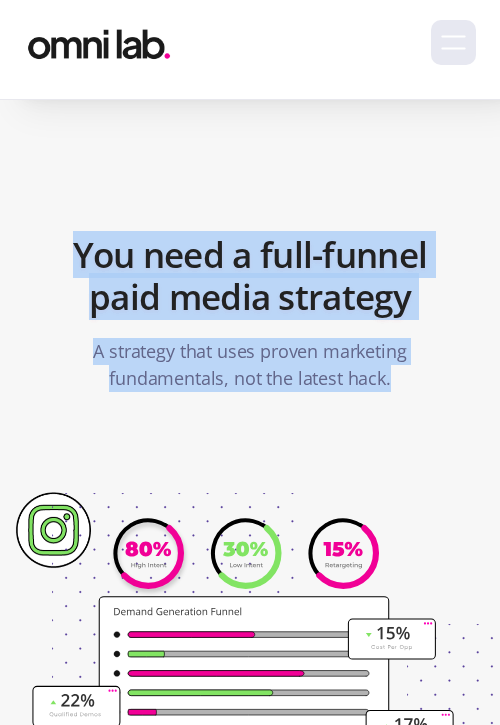 drag, startPoint x: 60, startPoint y: 251, endPoint x: 415, endPoint y: 406, distance: 387.36288 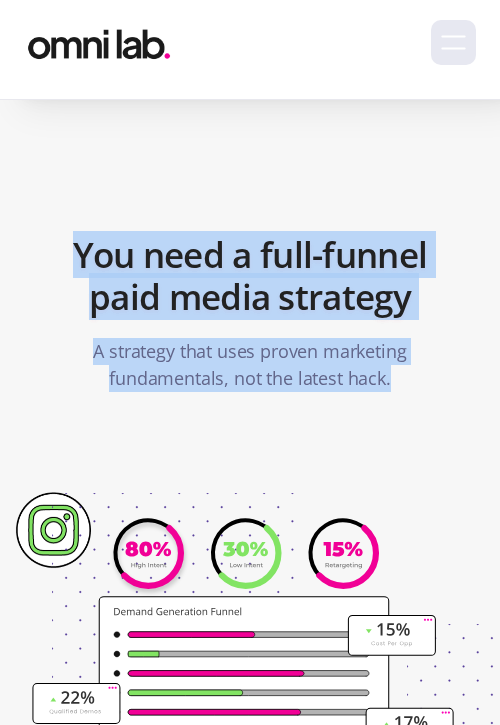 copy on "You need a full-funnel paid media strategy  A strategy that uses proven marketing fundamentals, not the latest hack." 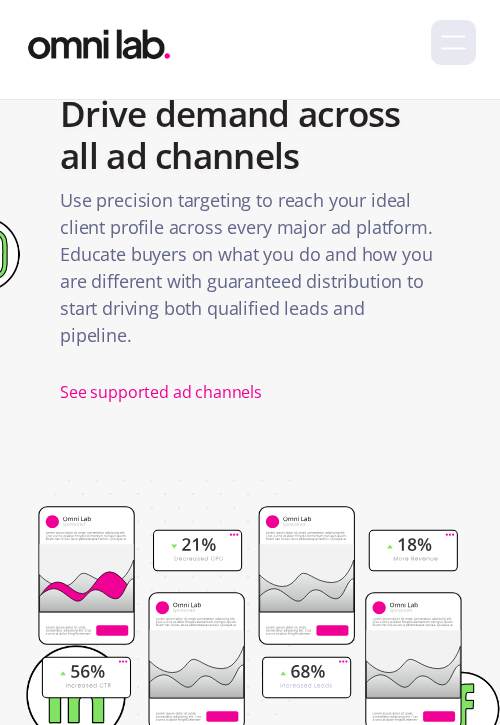 scroll, scrollTop: 3069, scrollLeft: 0, axis: vertical 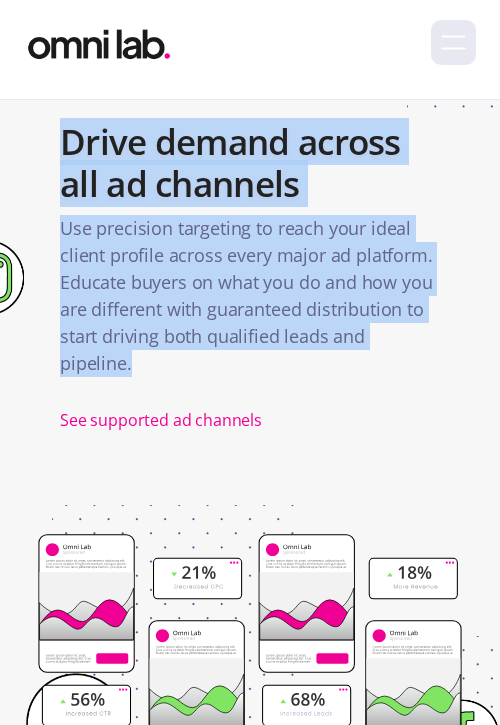 drag, startPoint x: 60, startPoint y: 142, endPoint x: 458, endPoint y: 339, distance: 444.0867 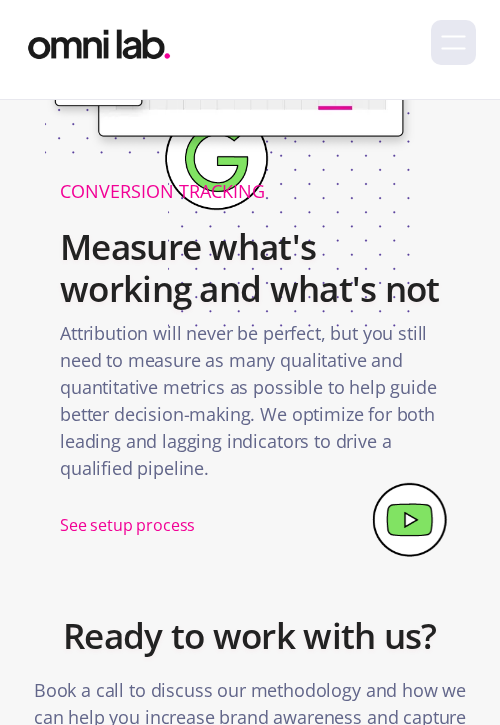 scroll, scrollTop: 4400, scrollLeft: 0, axis: vertical 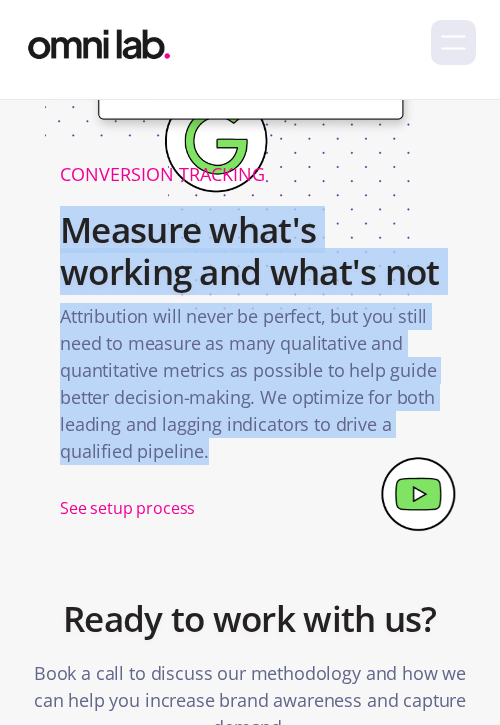drag, startPoint x: 66, startPoint y: 198, endPoint x: 218, endPoint y: 455, distance: 298.585 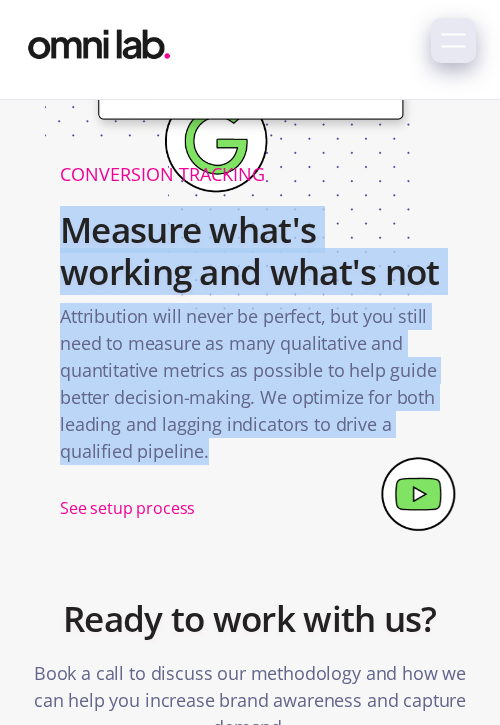 click 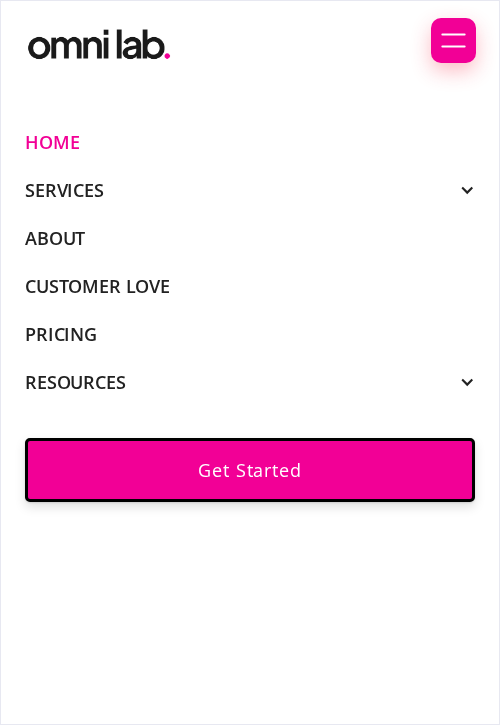 click at bounding box center [467, 190] 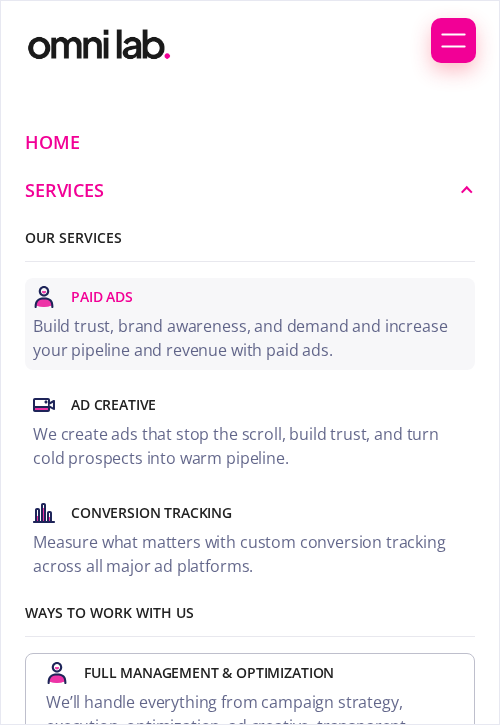 click on "Paid Ads" at bounding box center [102, 297] 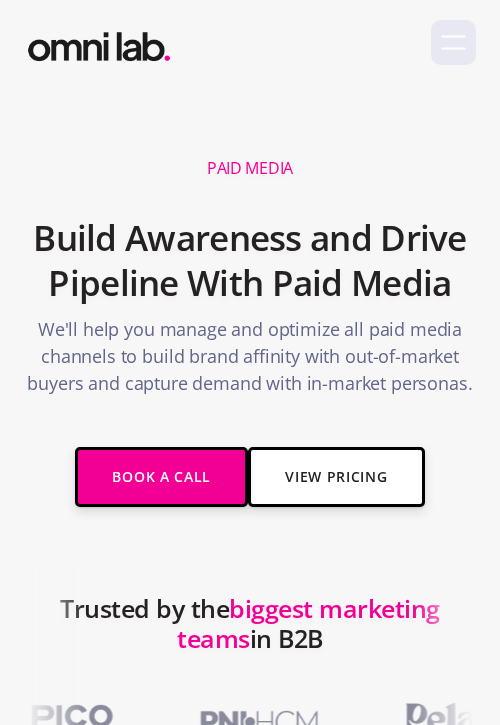 scroll, scrollTop: 0, scrollLeft: 0, axis: both 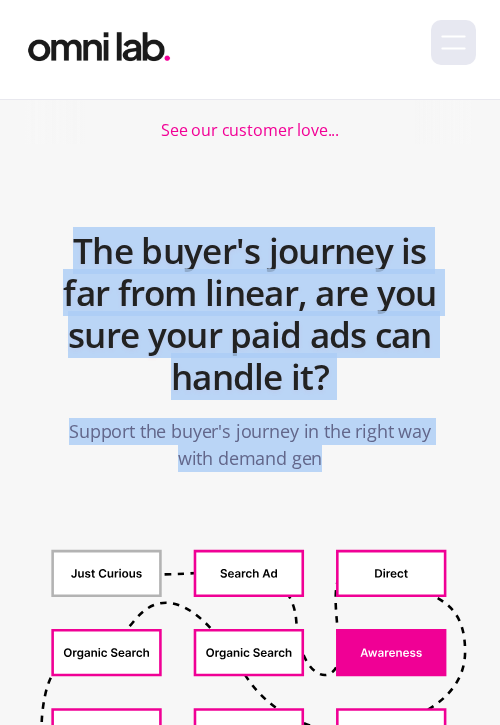 drag, startPoint x: 67, startPoint y: 247, endPoint x: 326, endPoint y: 465, distance: 338.5336 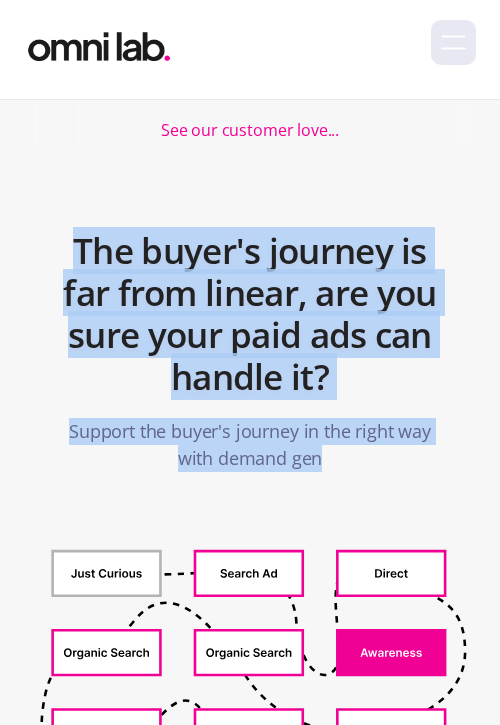 copy on "The buyer's journey is far from linear, are you sure your paid ads can handle it? Support the buyer's journey in the right way with demand gen" 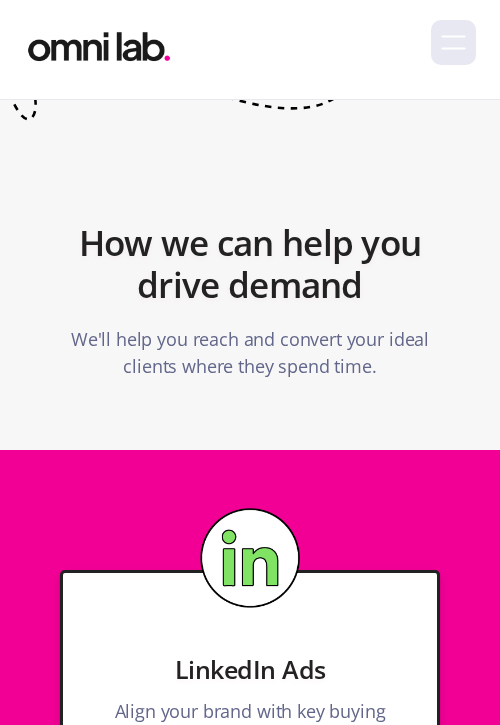 click on "How we can help you drive demand" at bounding box center [250, 264] 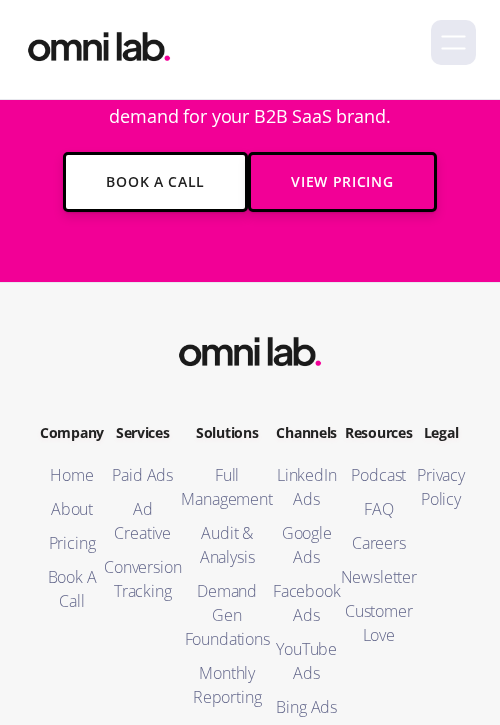 scroll, scrollTop: 9106, scrollLeft: 0, axis: vertical 